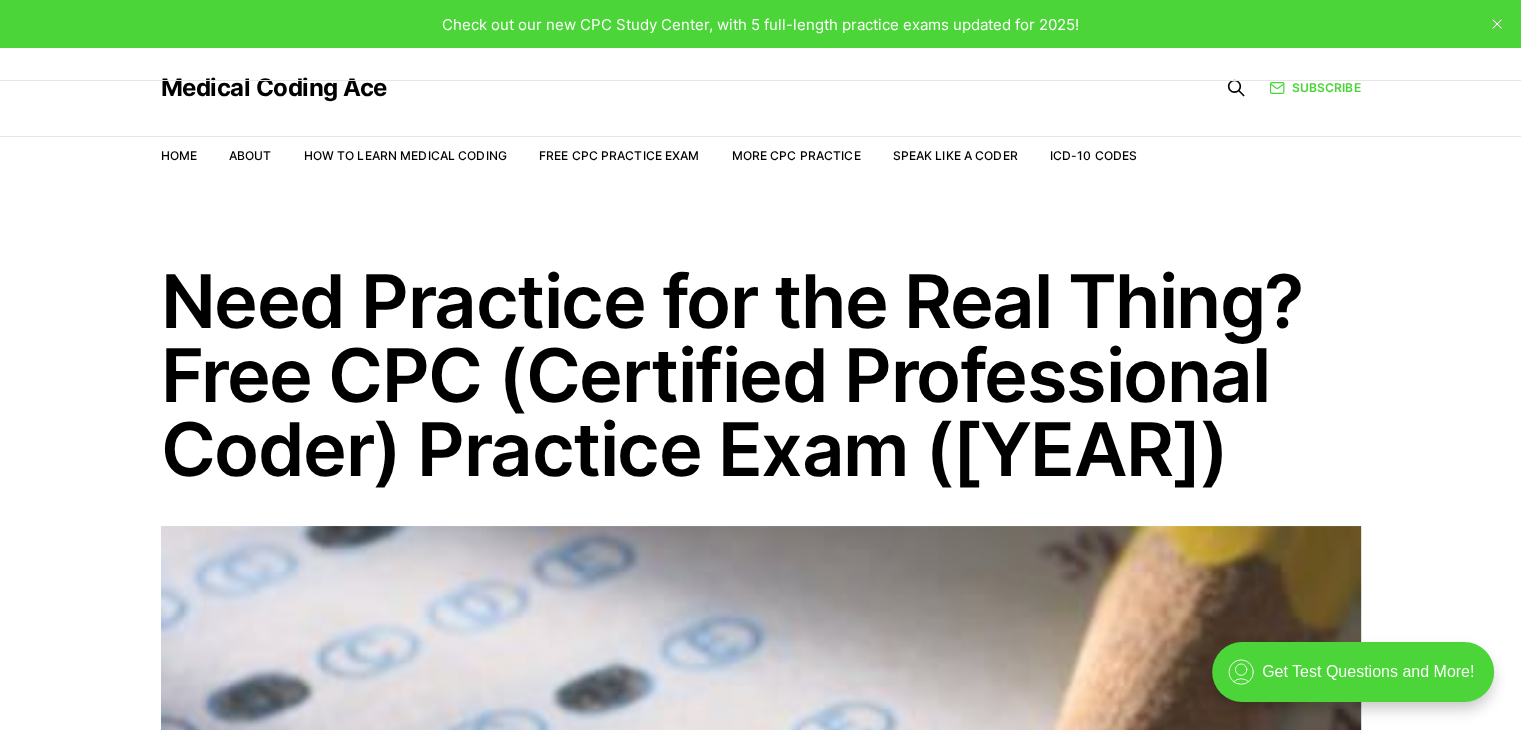 scroll, scrollTop: 0, scrollLeft: 0, axis: both 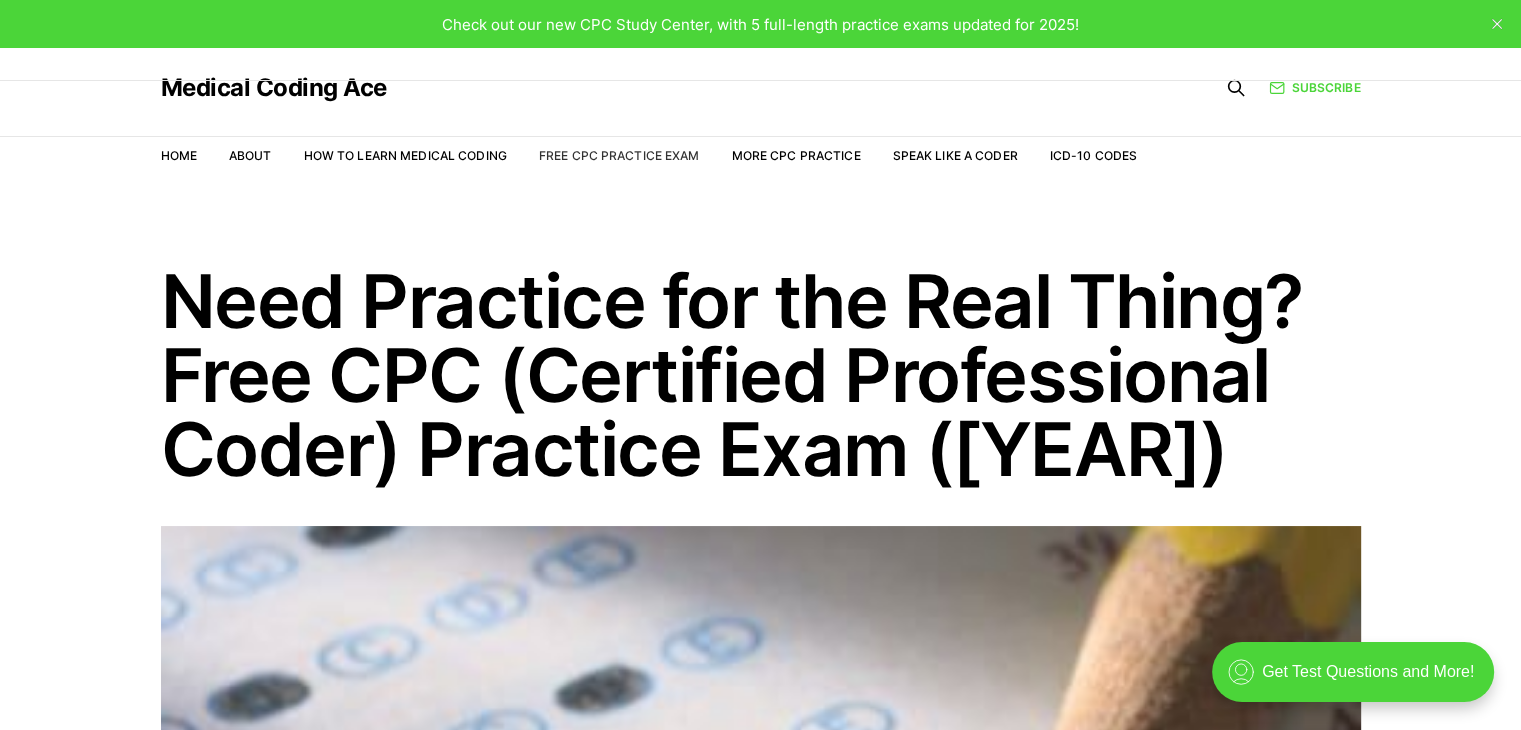 click on "Free CPC Practice Exam" at bounding box center [619, 155] 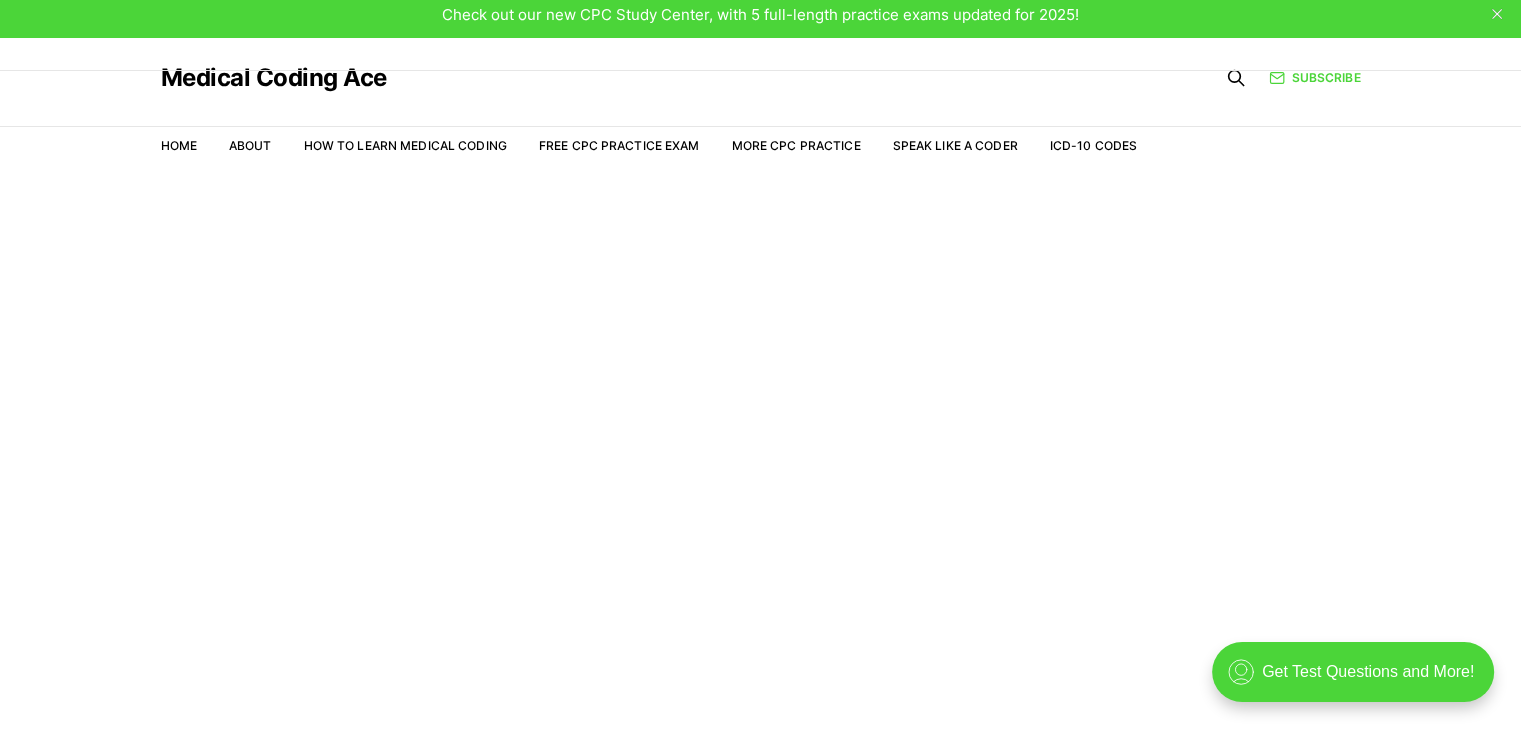 scroll, scrollTop: 0, scrollLeft: 0, axis: both 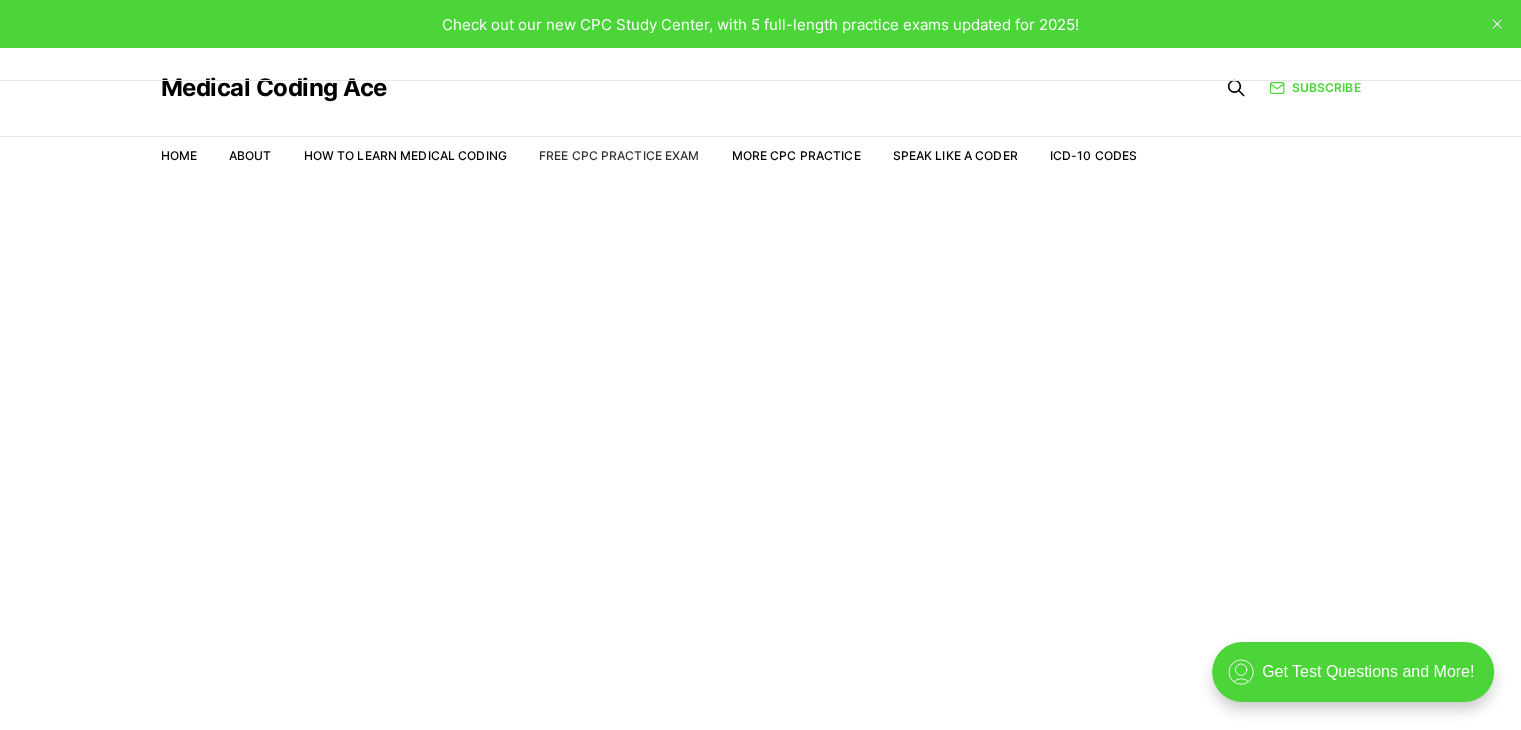 click on "Free CPC Practice Exam" at bounding box center (619, 155) 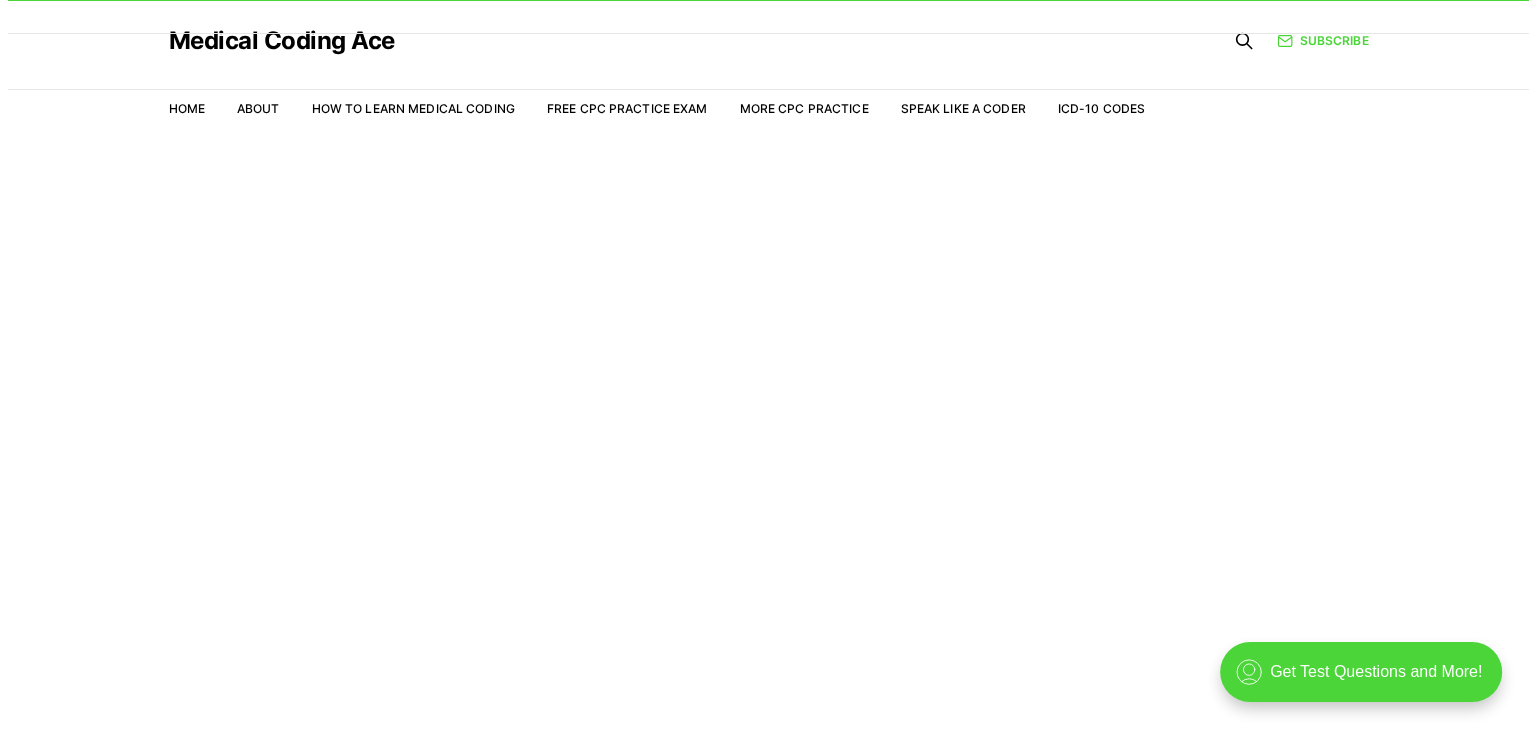 scroll, scrollTop: 48, scrollLeft: 0, axis: vertical 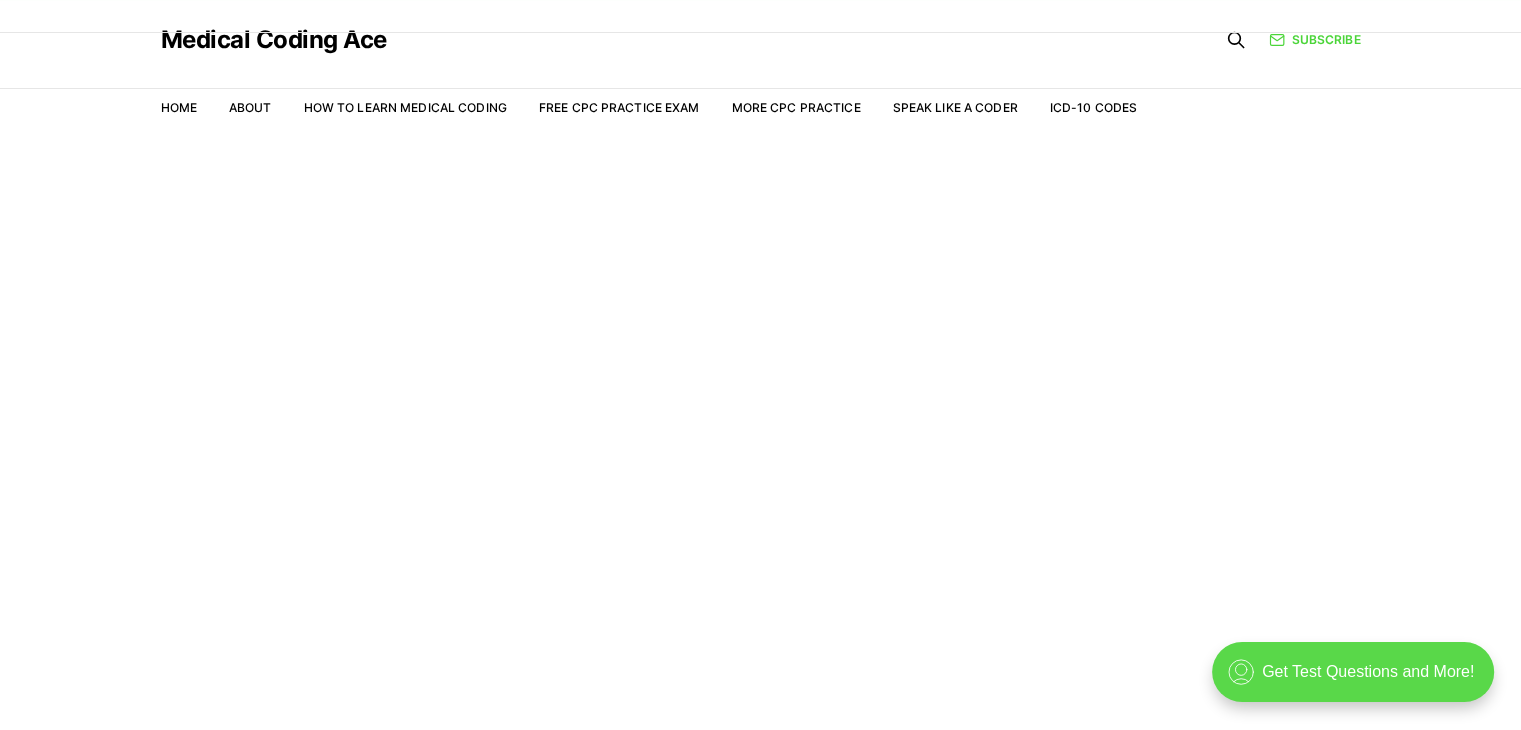 click on ".cls-1{fill:none;stroke:currentColor;stroke-linecap:round;stroke-linejoin:round;stroke-width:0.8px;}   Get Test Questions and More!" at bounding box center [1353, 672] 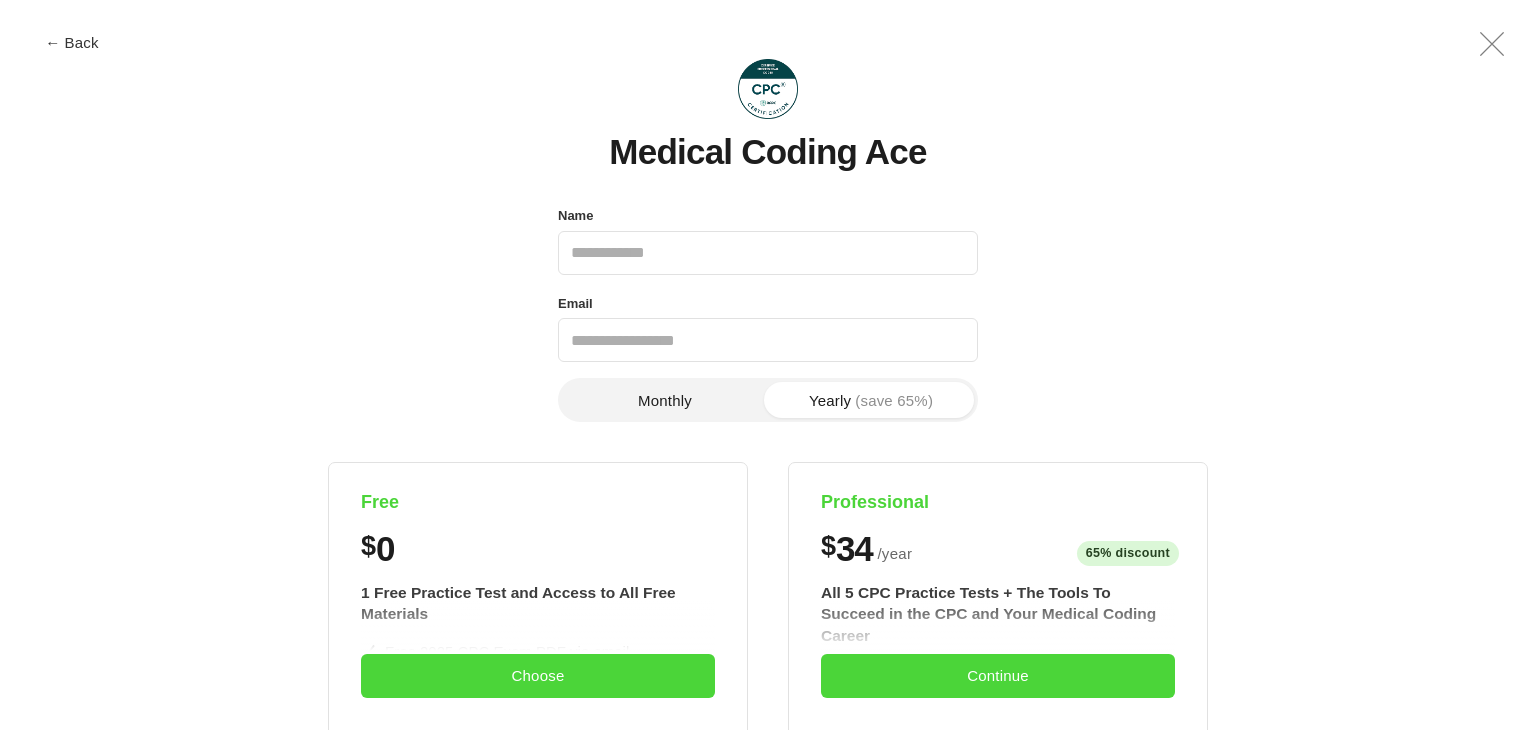 scroll, scrollTop: 0, scrollLeft: 0, axis: both 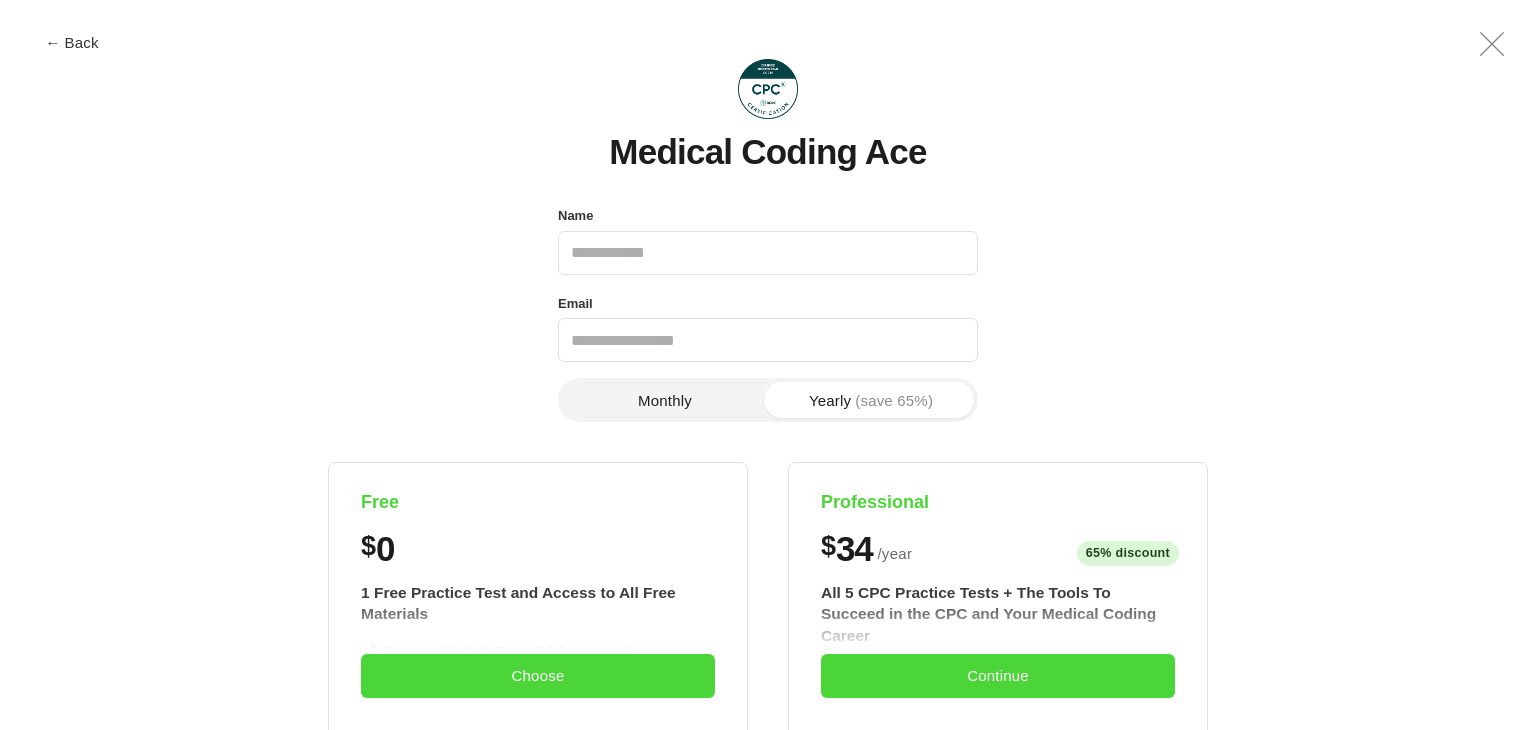 click on "Name" at bounding box center [768, 253] 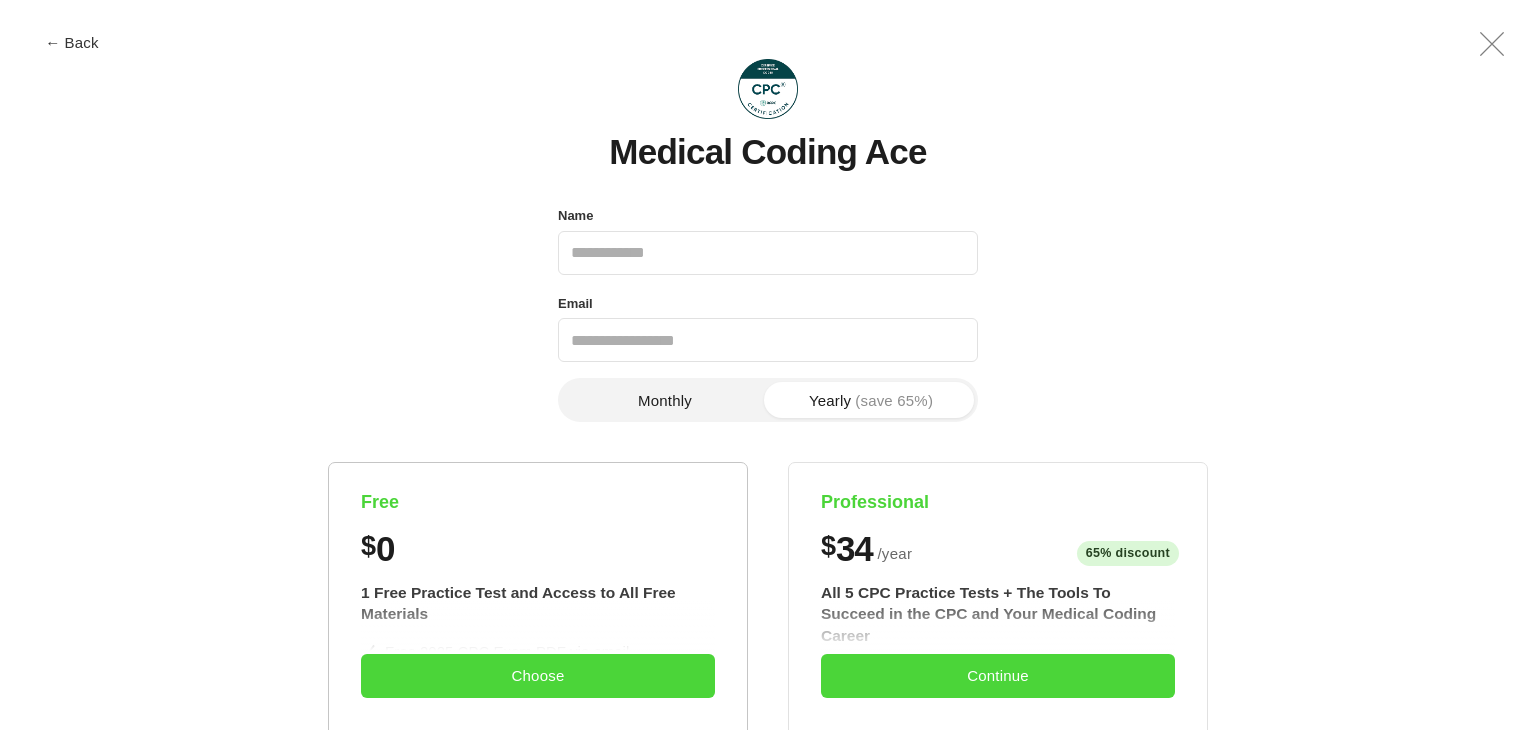 scroll, scrollTop: 300, scrollLeft: 0, axis: vertical 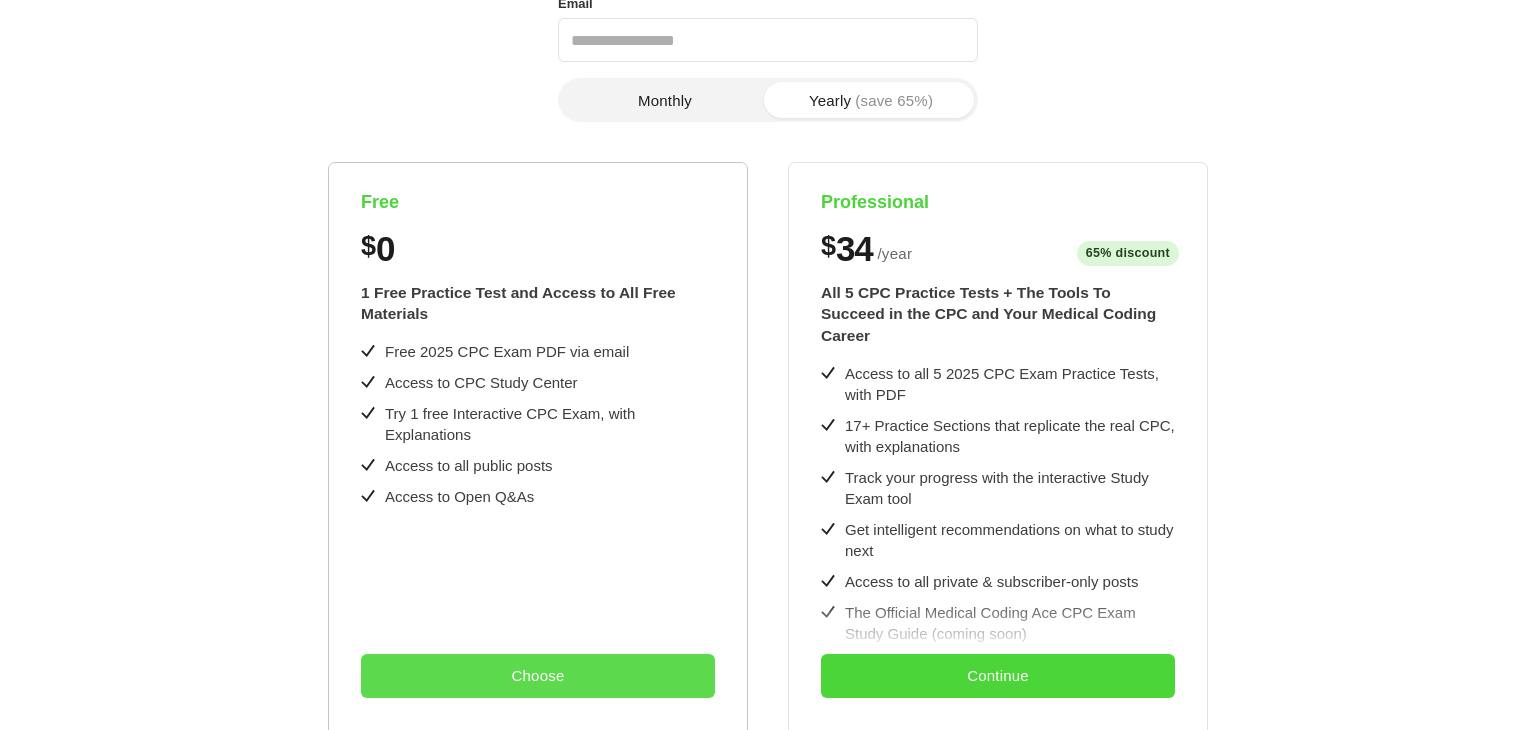 click on "Choose" at bounding box center (538, 676) 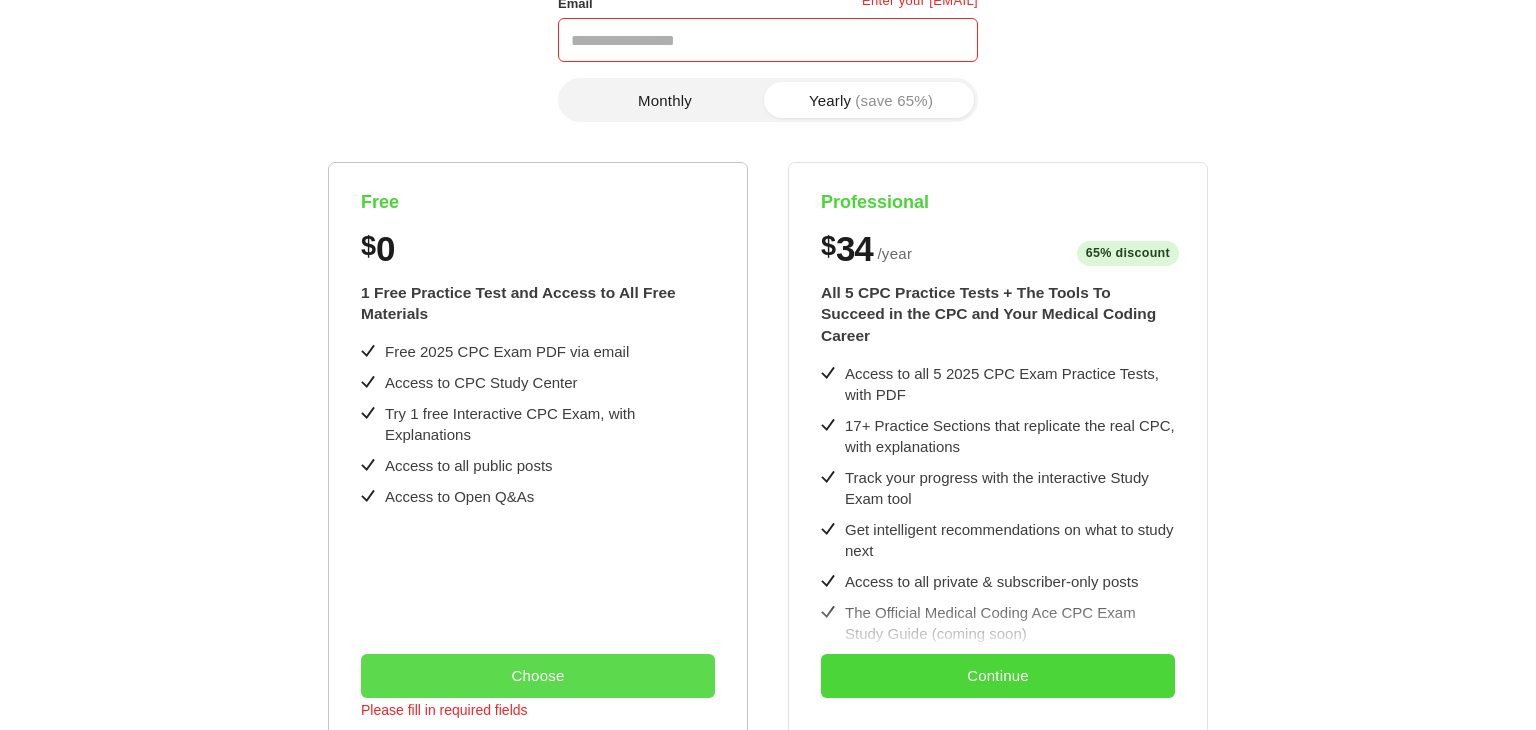 scroll, scrollTop: 0, scrollLeft: 0, axis: both 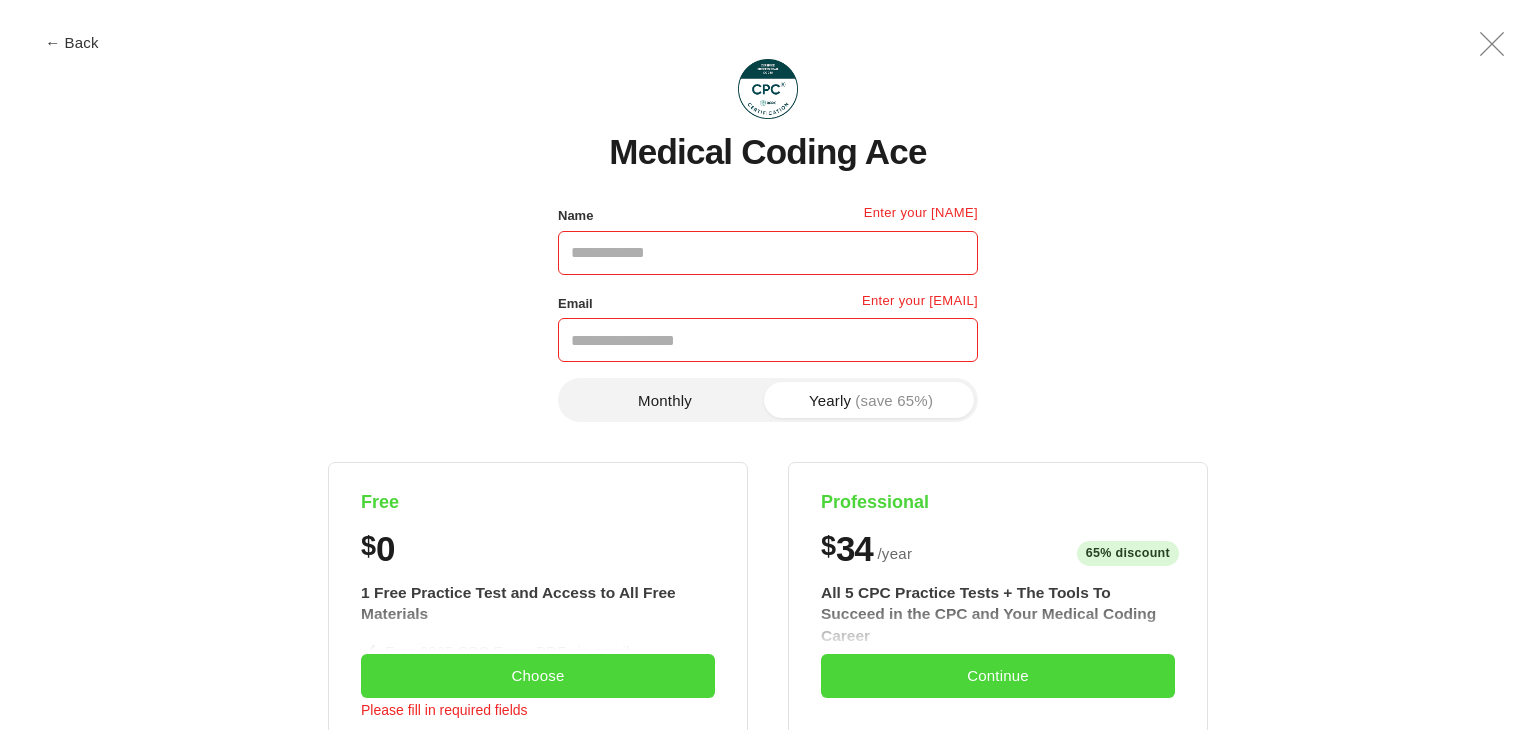 click on "Name" at bounding box center [768, 253] 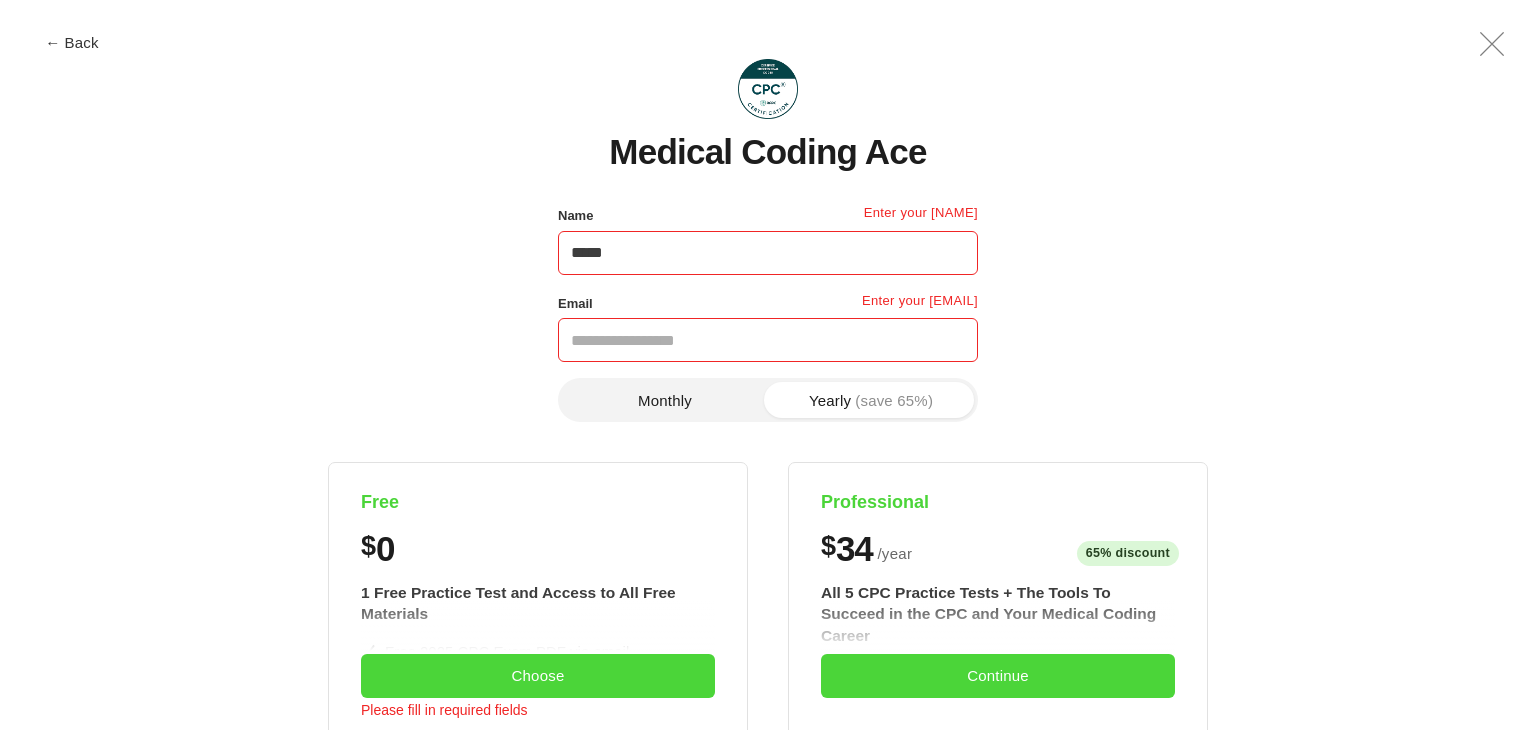 type on "*****" 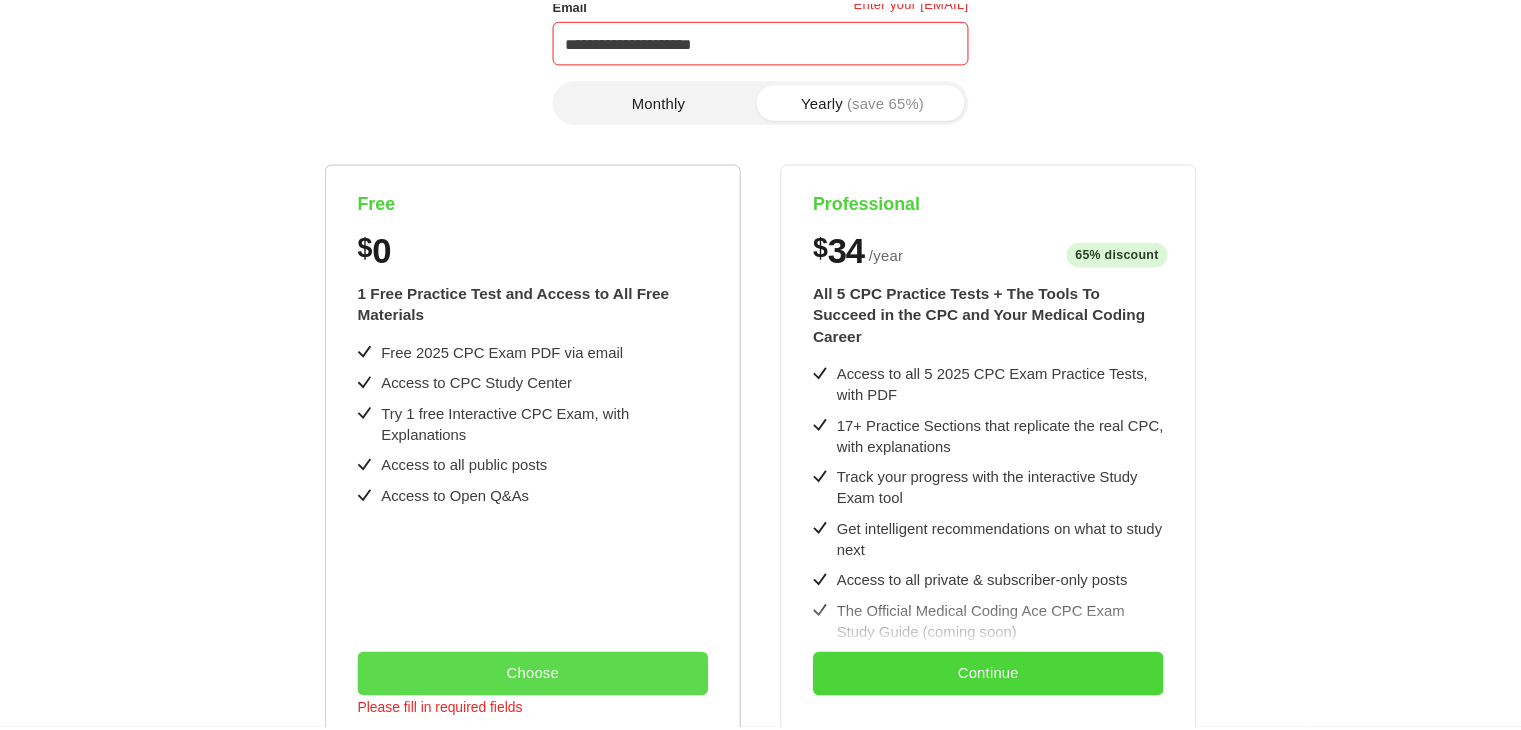 scroll, scrollTop: 0, scrollLeft: 0, axis: both 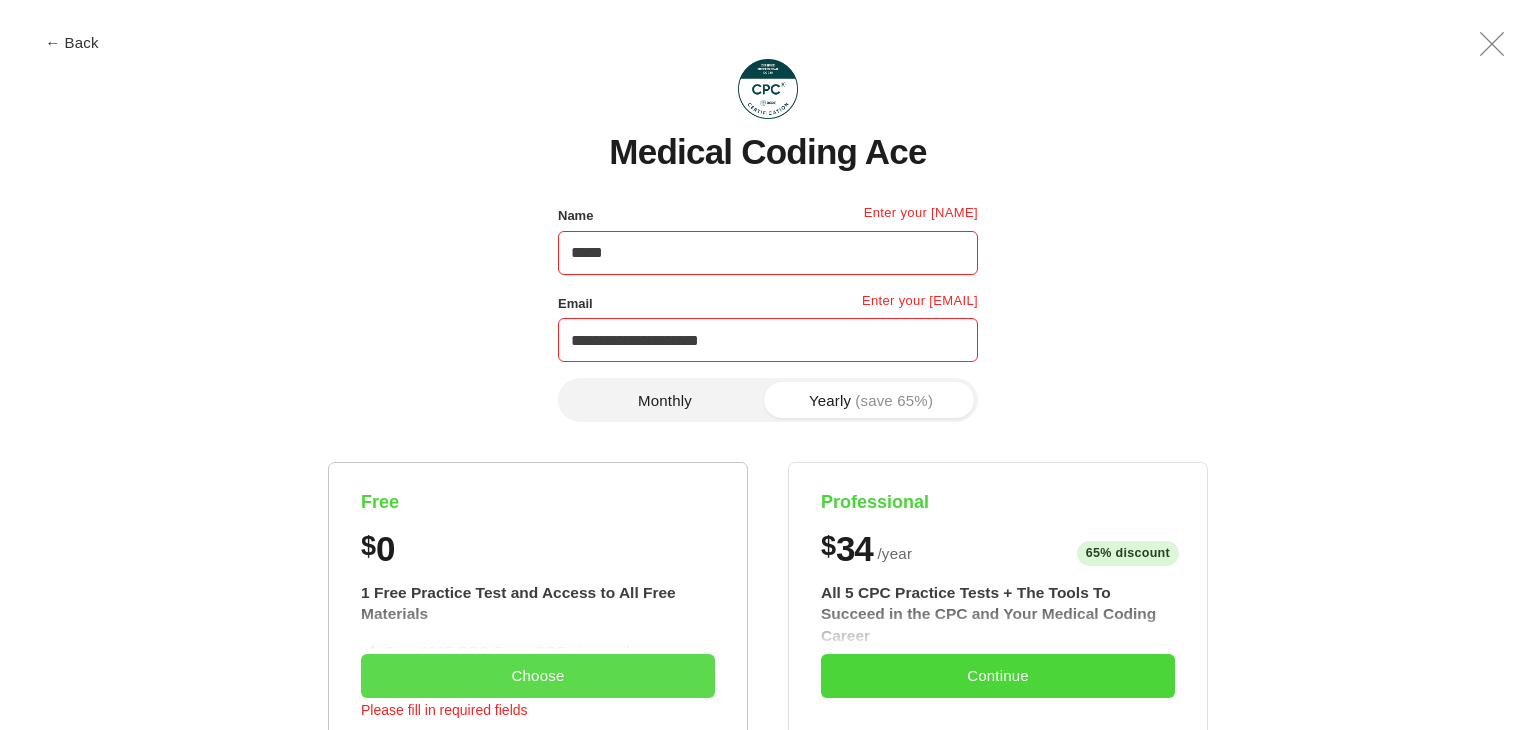 type on "**********" 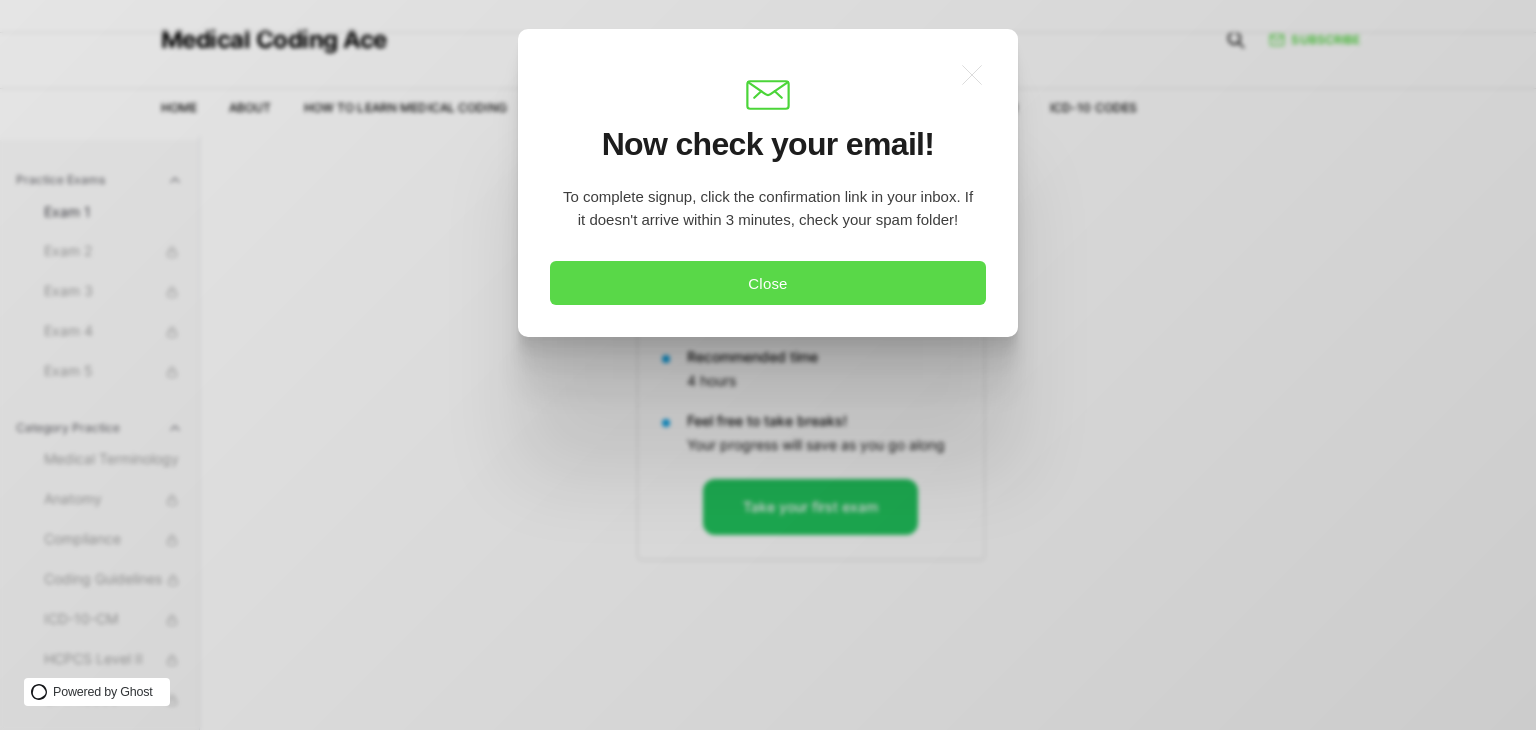 click on "Close" at bounding box center (768, 283) 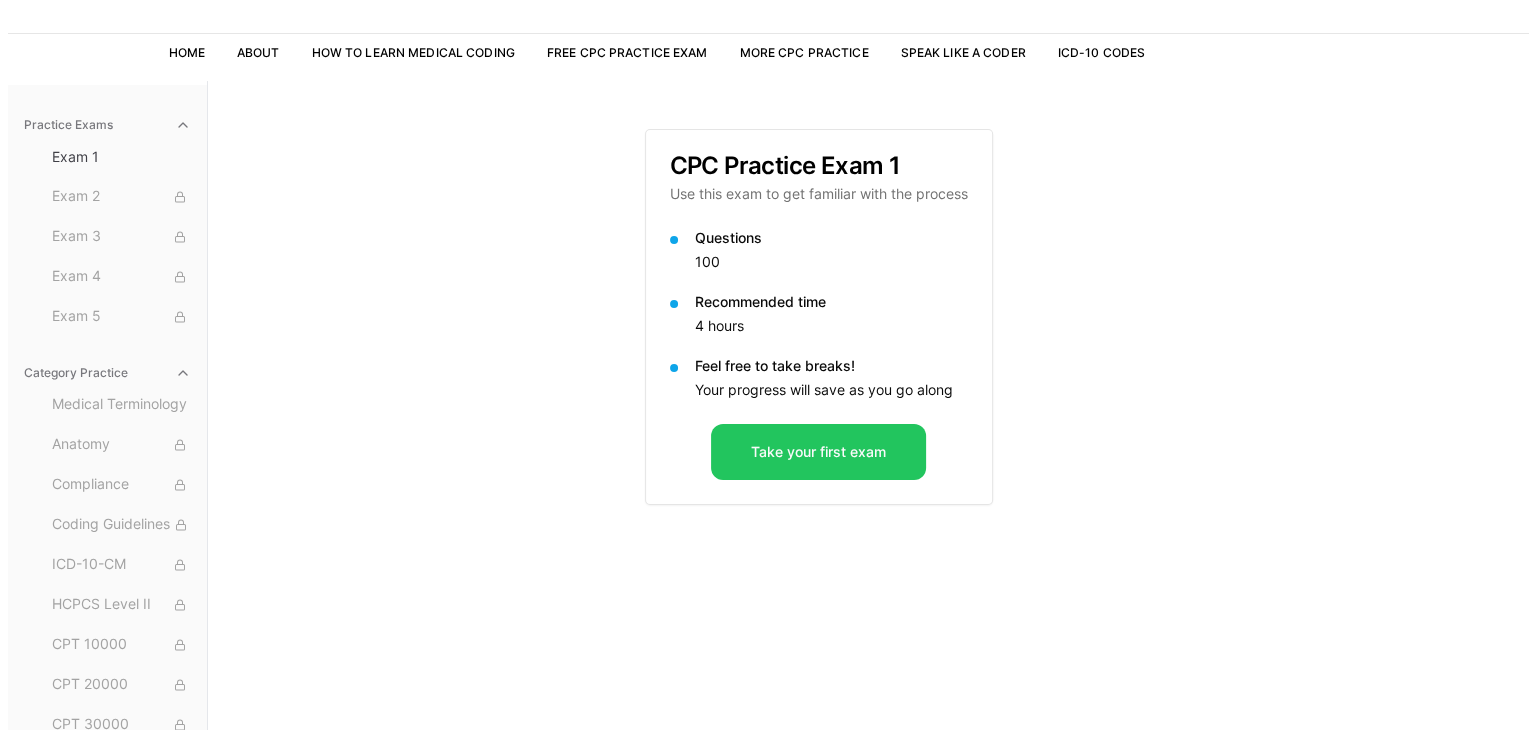 scroll, scrollTop: 0, scrollLeft: 0, axis: both 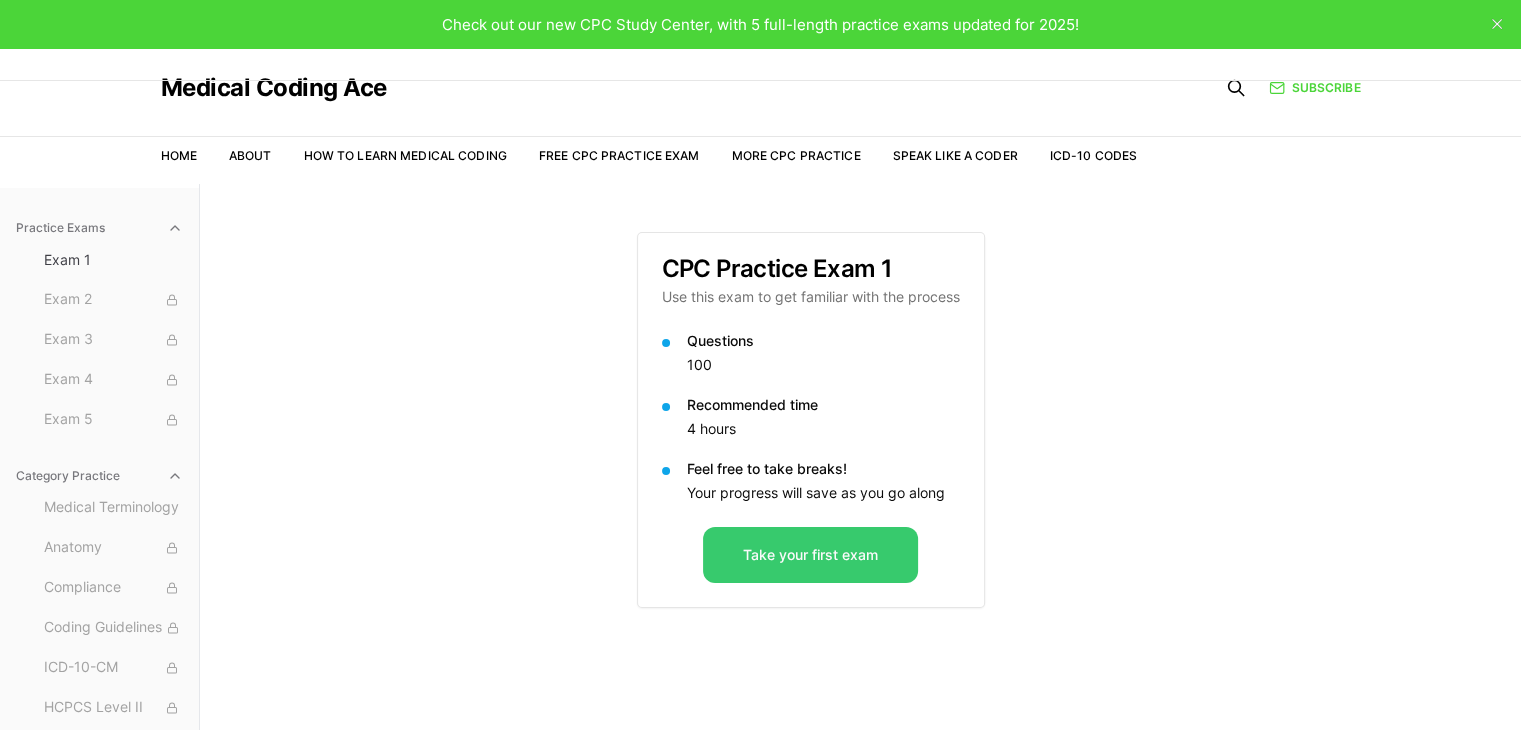 click on "Take your first exam" at bounding box center (810, 555) 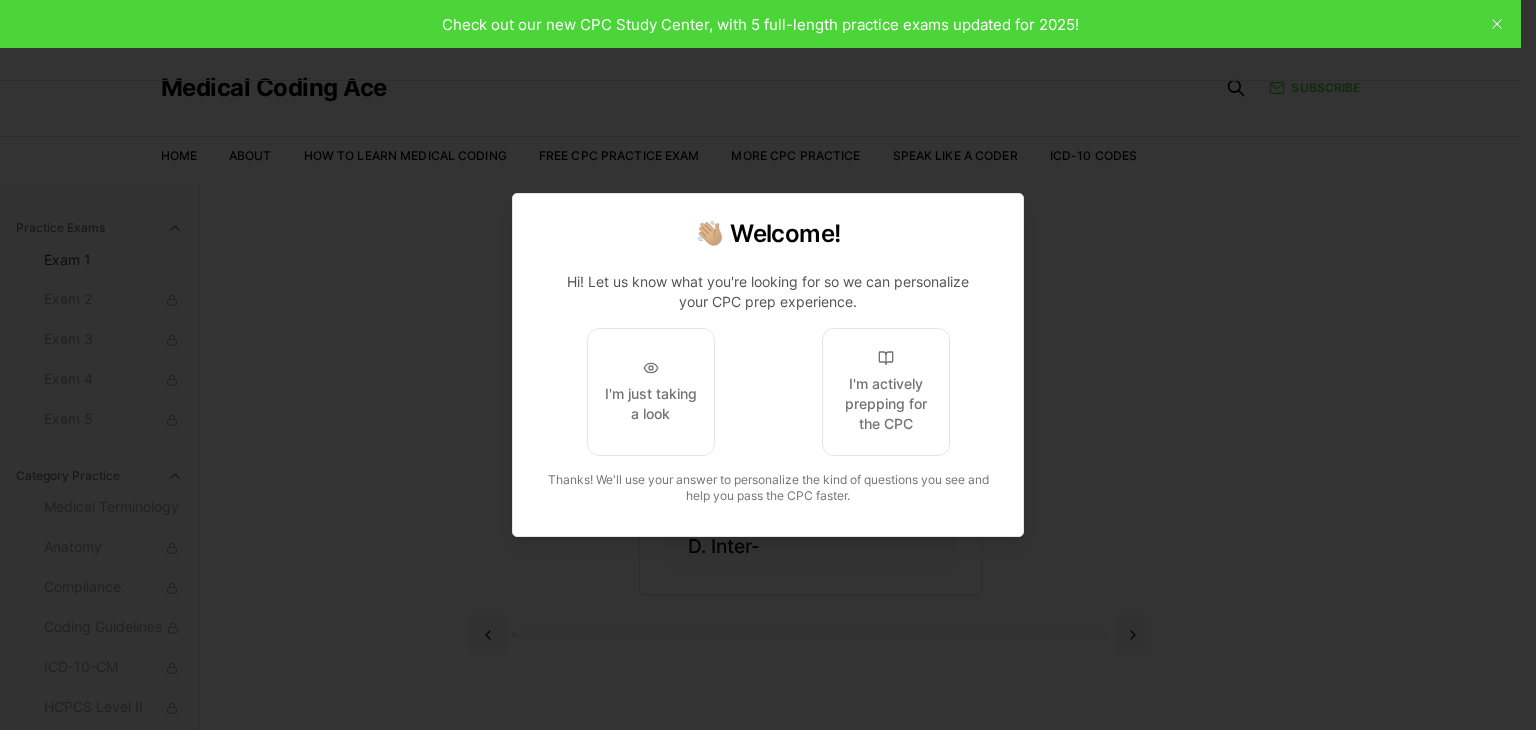 click at bounding box center [768, 365] 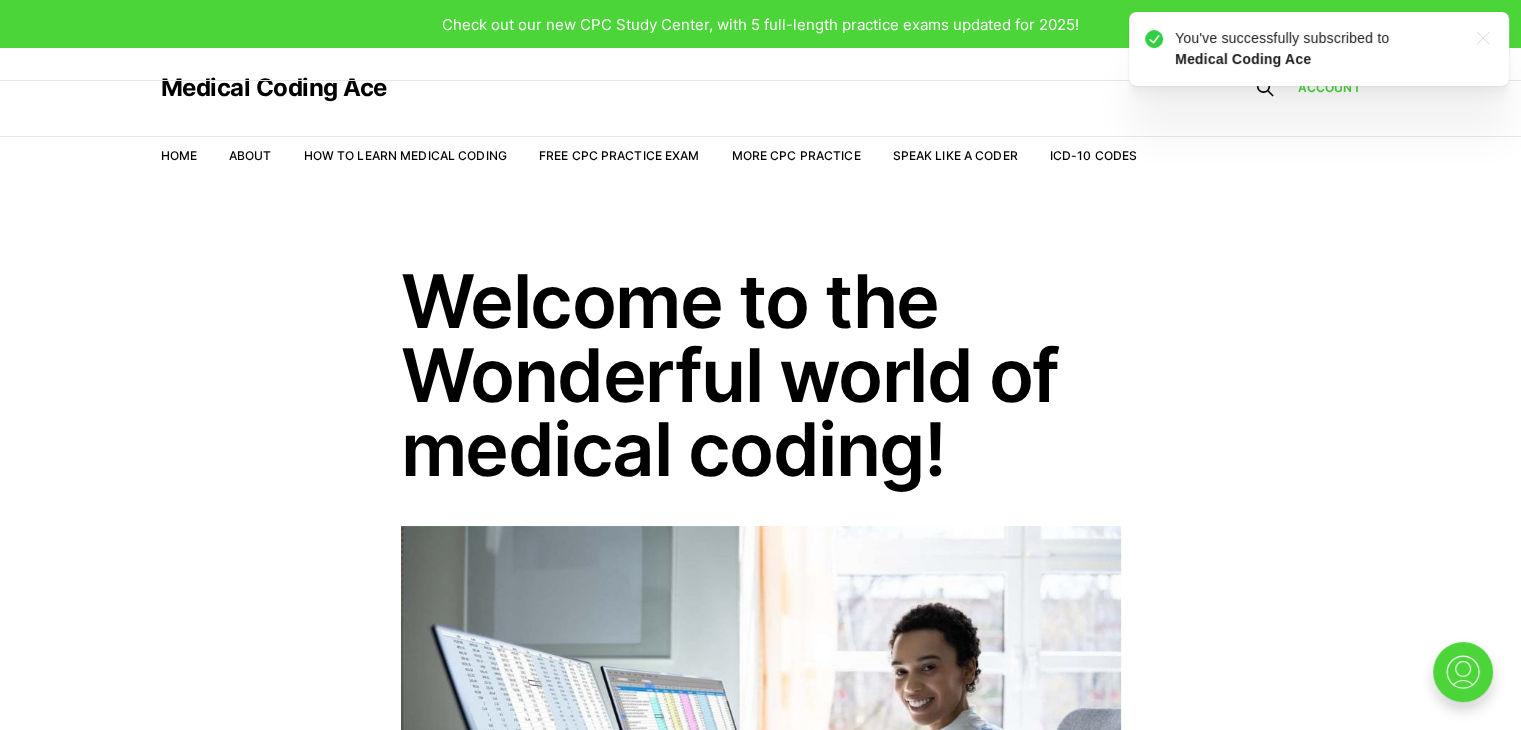 scroll, scrollTop: 0, scrollLeft: 0, axis: both 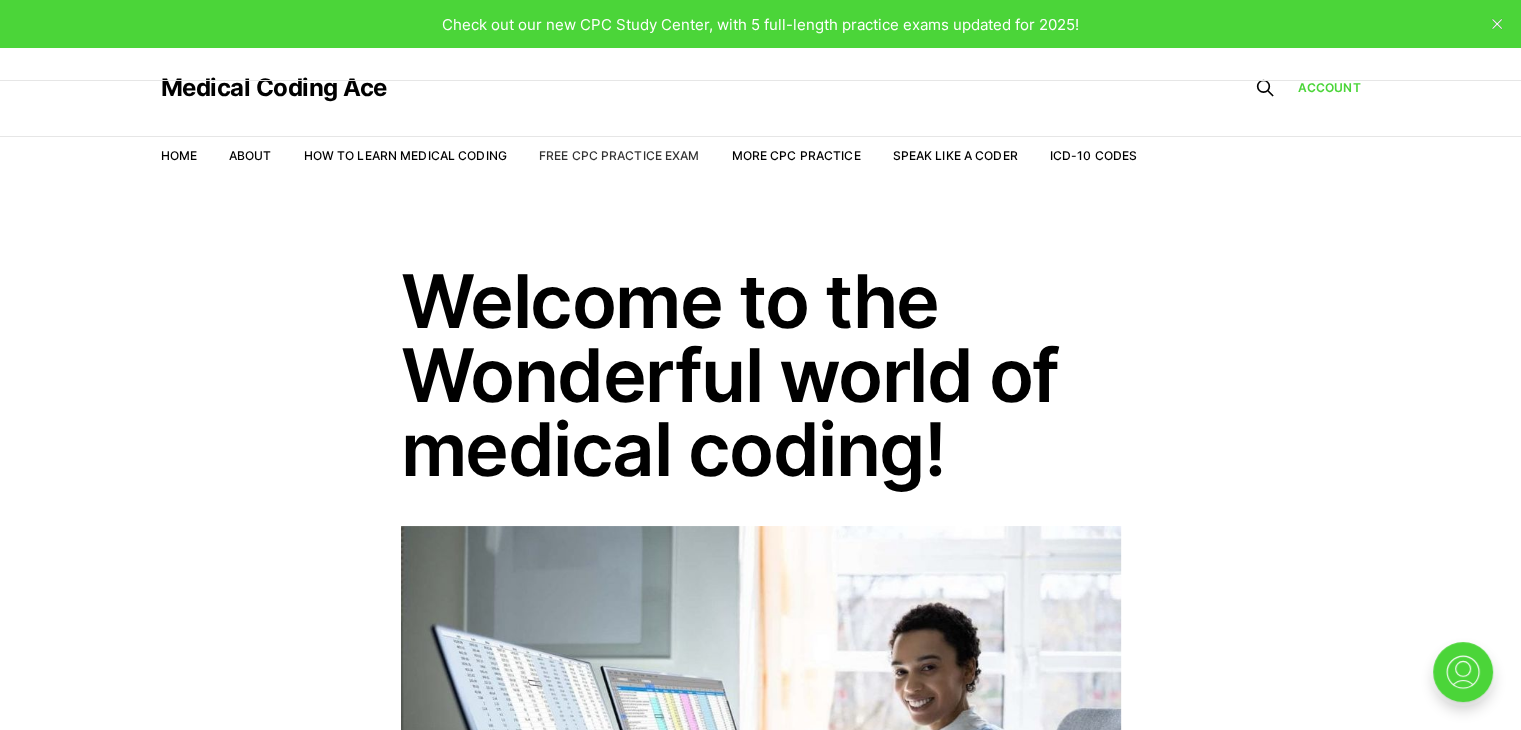 click on "Free CPC Practice Exam" at bounding box center [619, 155] 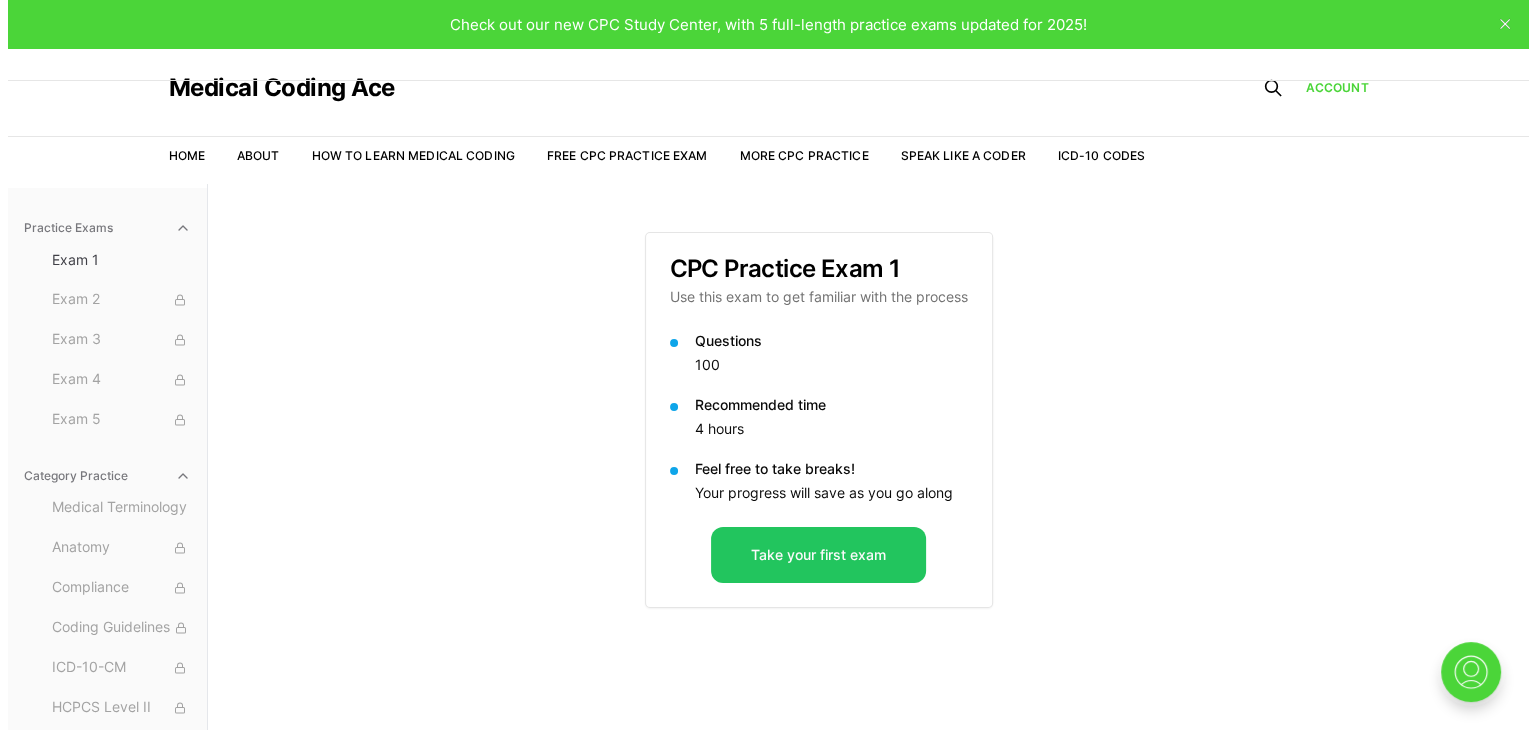 scroll, scrollTop: 0, scrollLeft: 0, axis: both 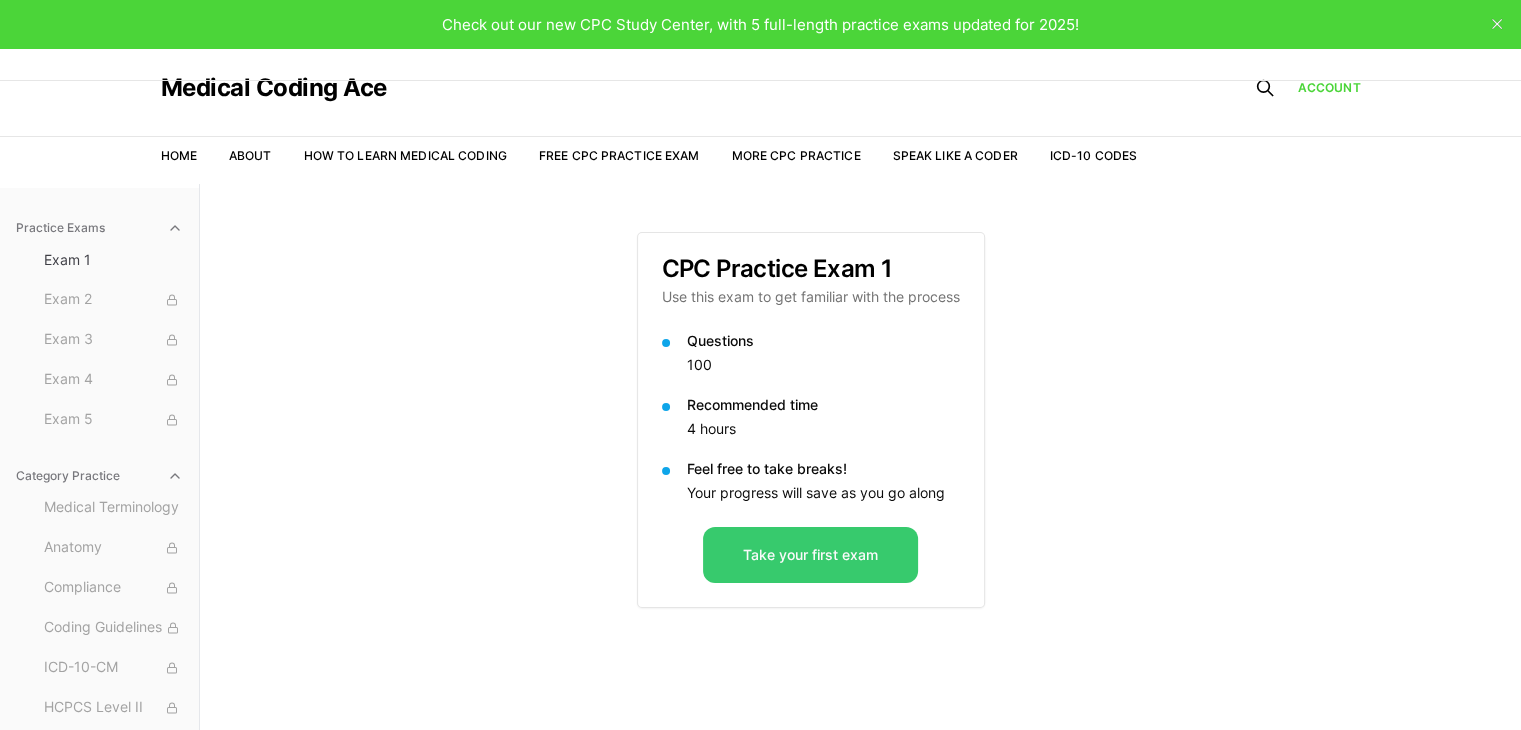 click on "Take your first exam" at bounding box center [810, 555] 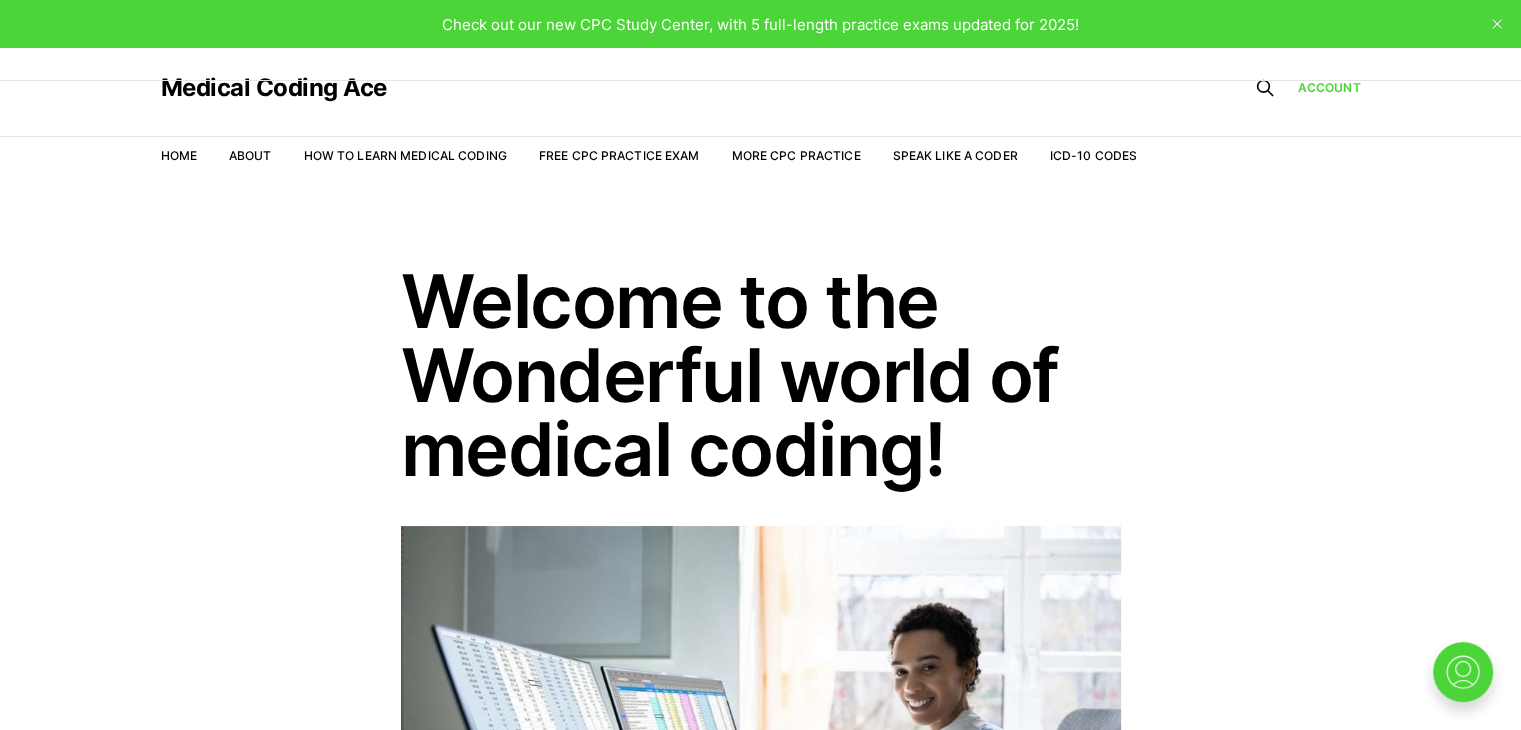scroll, scrollTop: 0, scrollLeft: 0, axis: both 